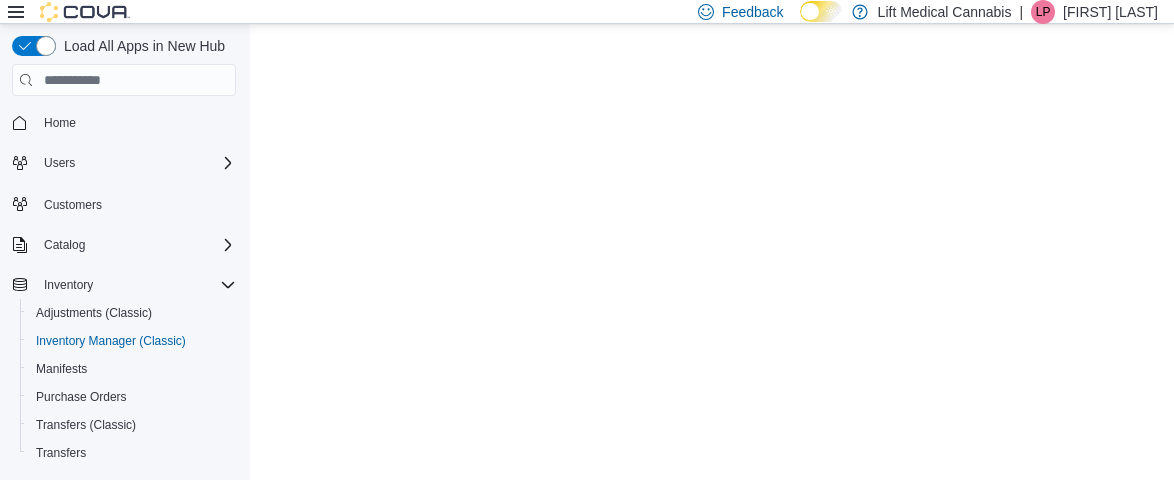scroll, scrollTop: 0, scrollLeft: 0, axis: both 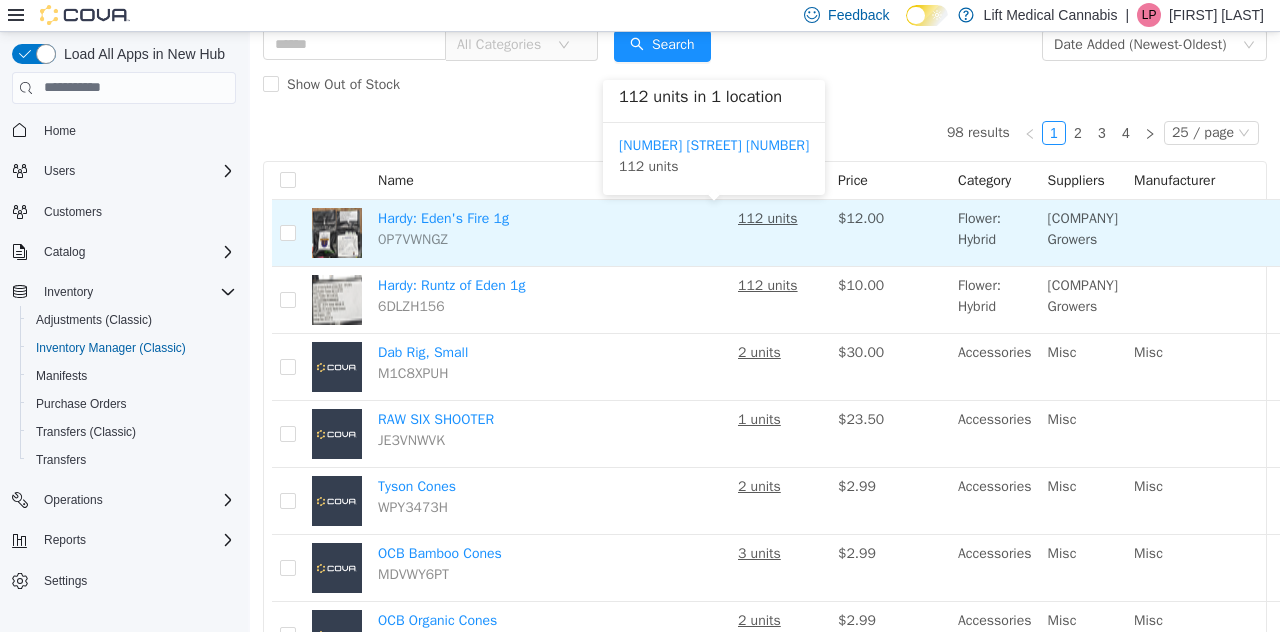 click on "112 units" at bounding box center (768, 217) 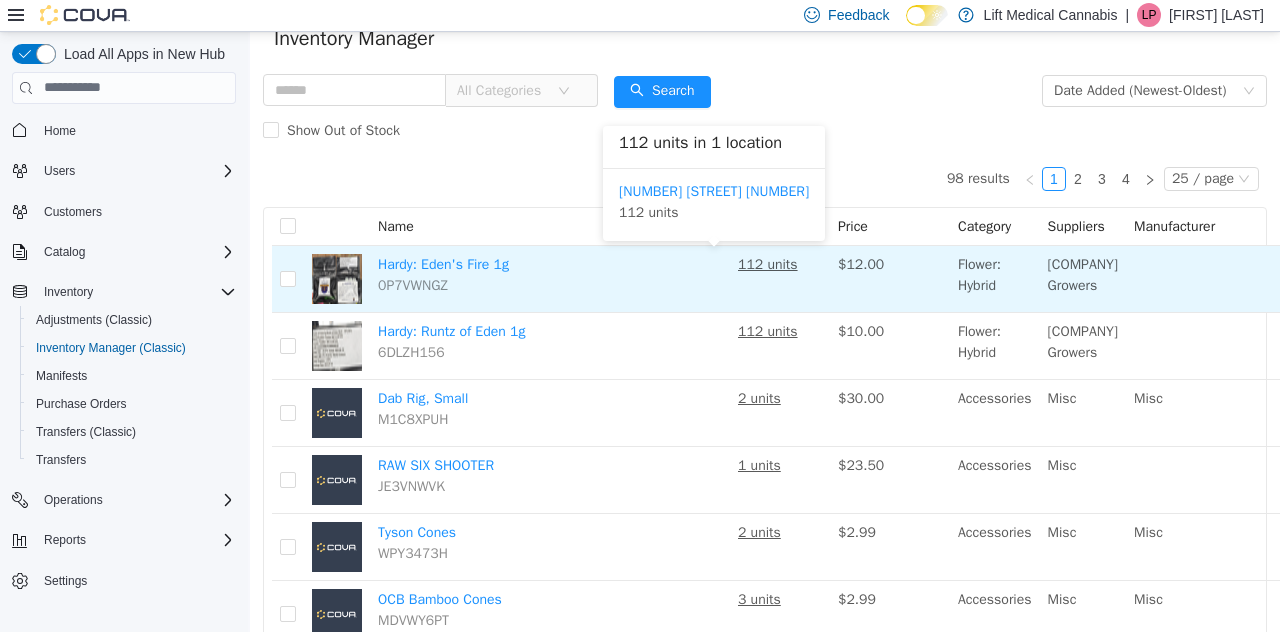 scroll, scrollTop: 70, scrollLeft: 0, axis: vertical 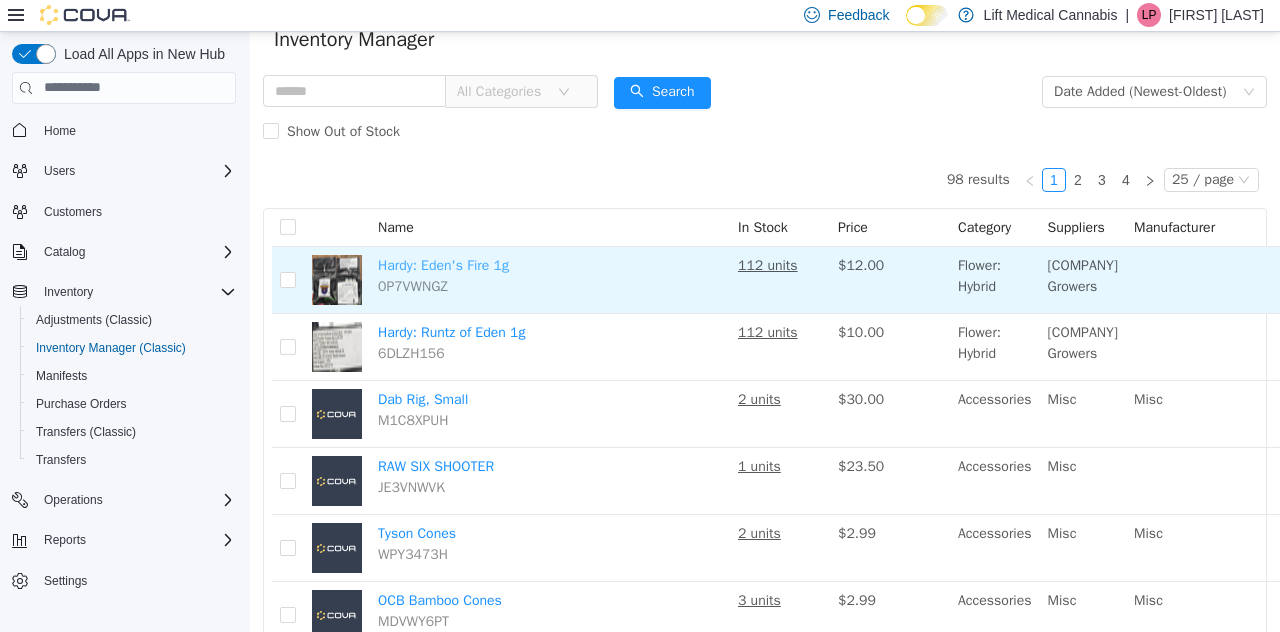 click on "Hardy: Eden's Fire 1g" at bounding box center [443, 264] 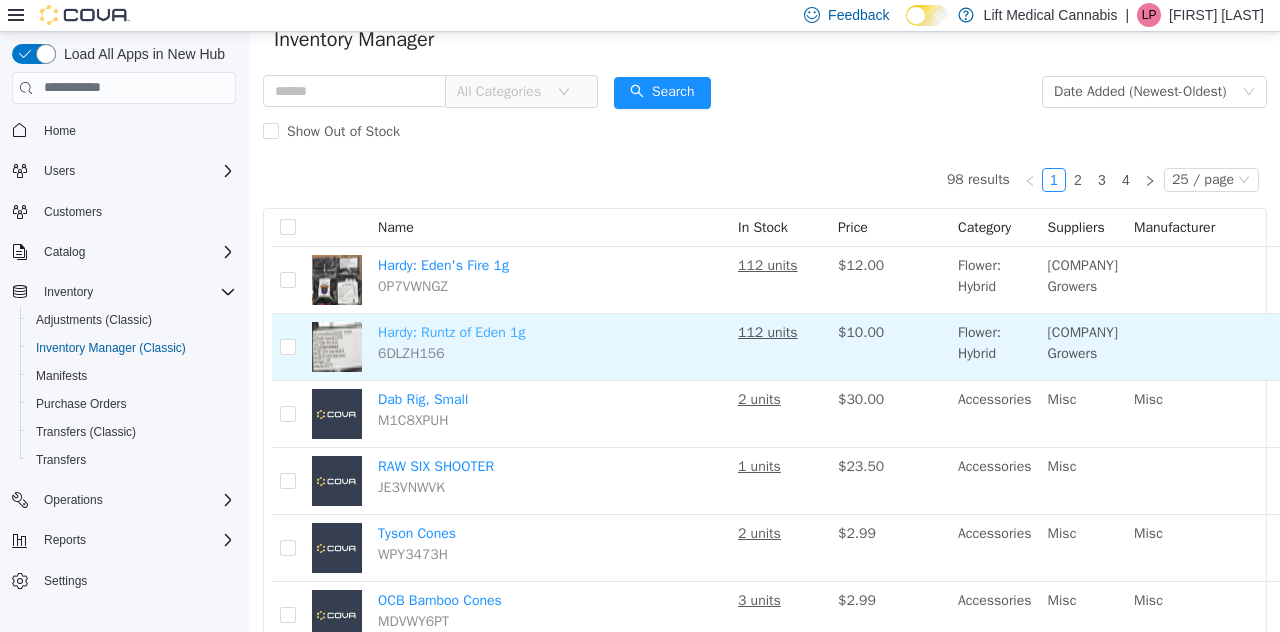 click on "Hardy: Runtz of Eden 1g" at bounding box center (451, 331) 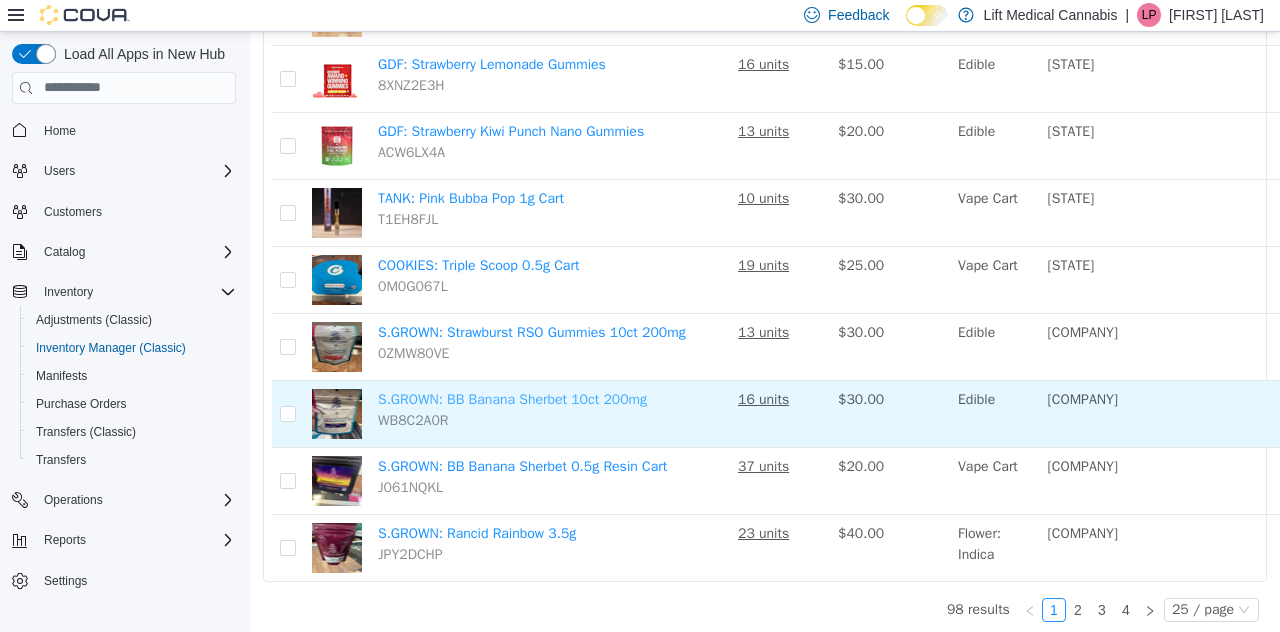scroll, scrollTop: 1436, scrollLeft: 0, axis: vertical 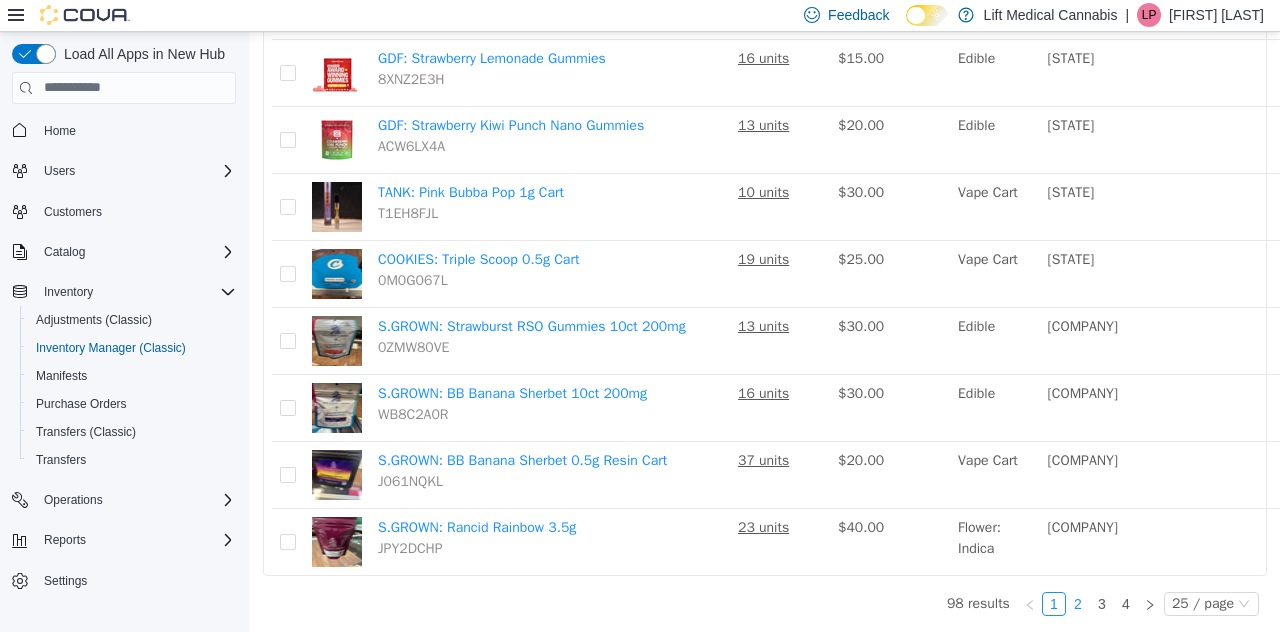 click on "2" at bounding box center [1078, 603] 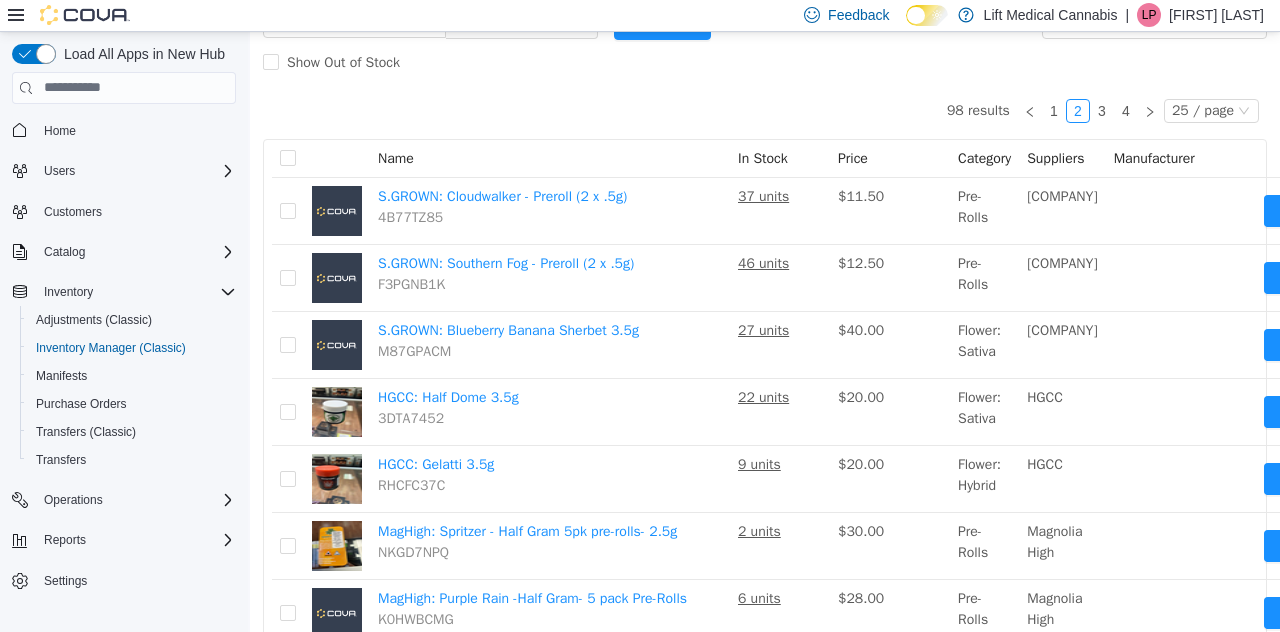 scroll, scrollTop: 138, scrollLeft: 0, axis: vertical 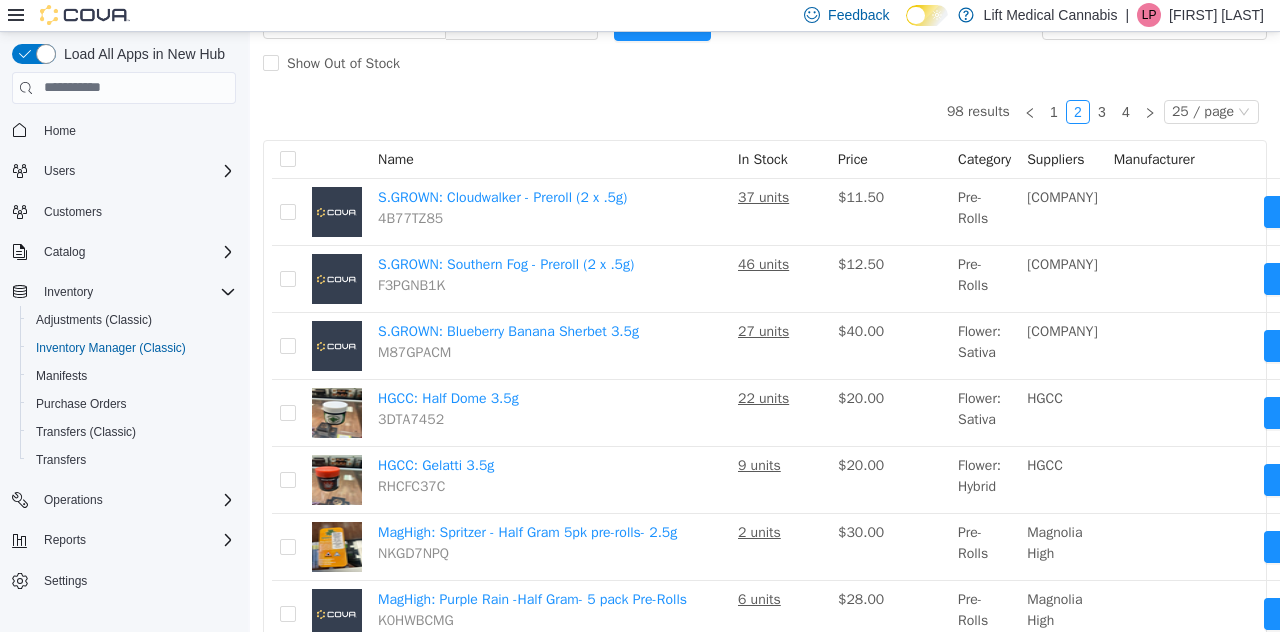 click on "Name" at bounding box center (550, 159) 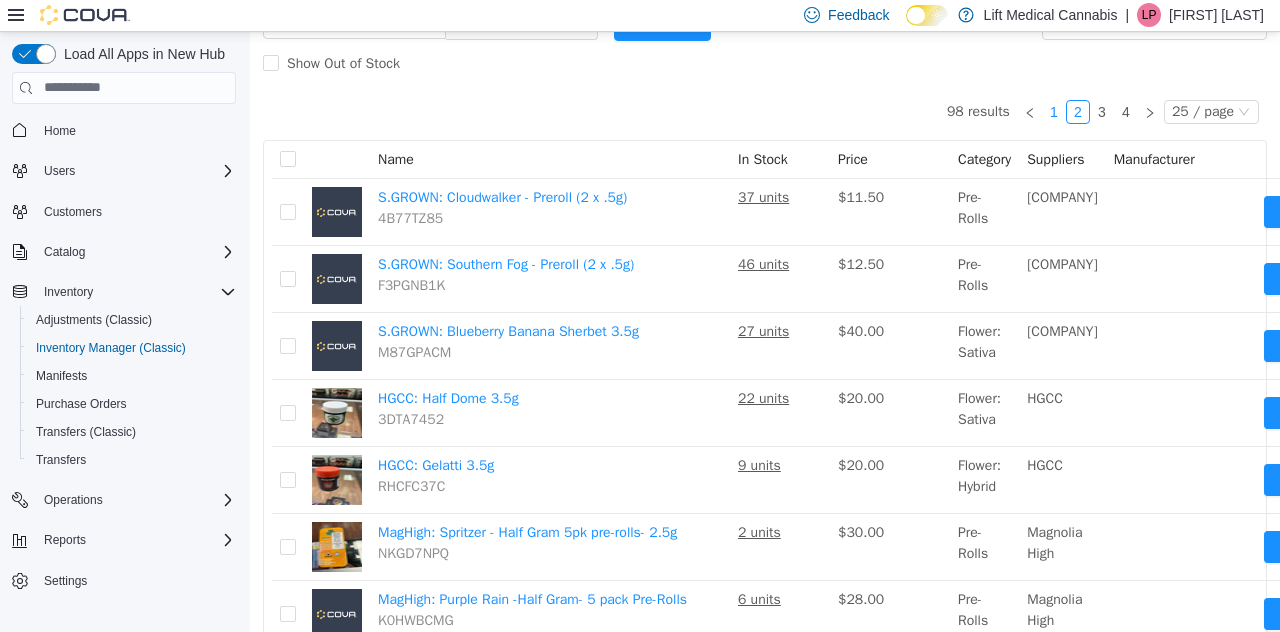 click on "1" at bounding box center (1054, 111) 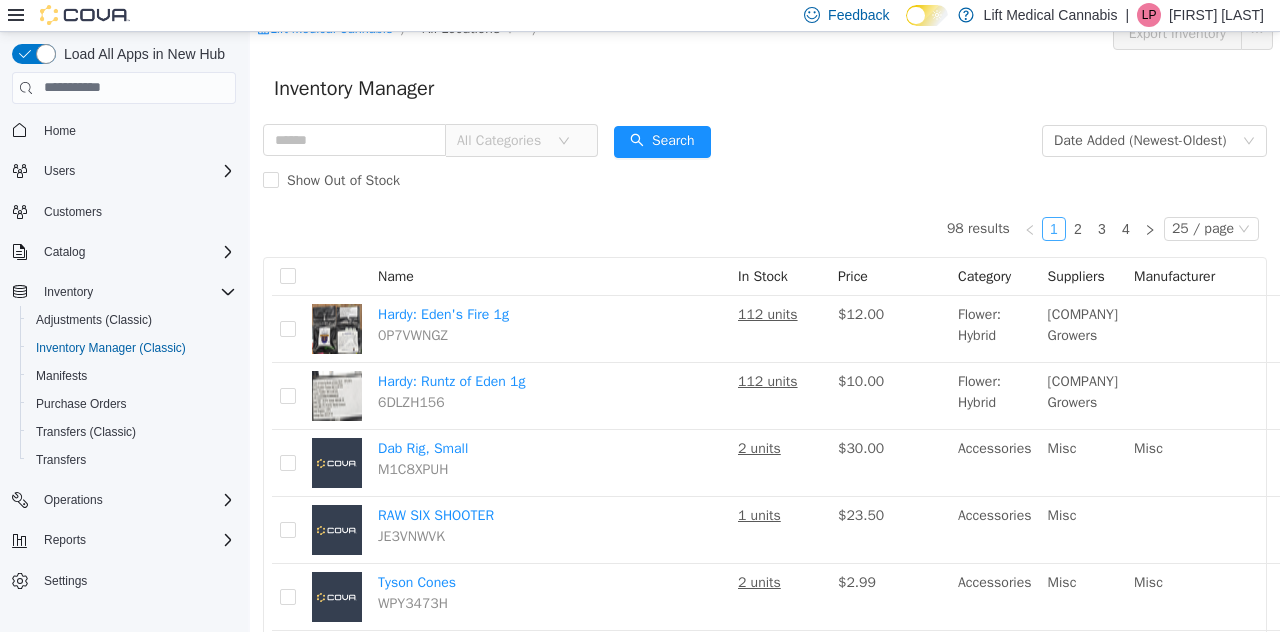 scroll, scrollTop: 0, scrollLeft: 0, axis: both 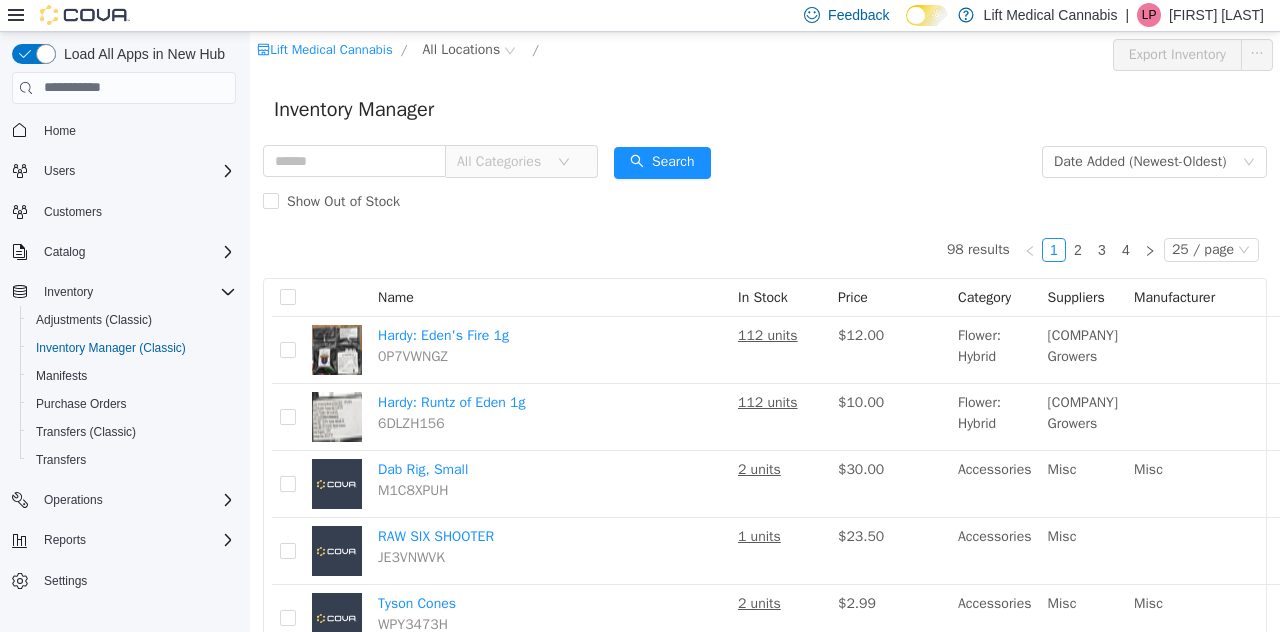 click on "Inventory Manager" at bounding box center [765, 109] 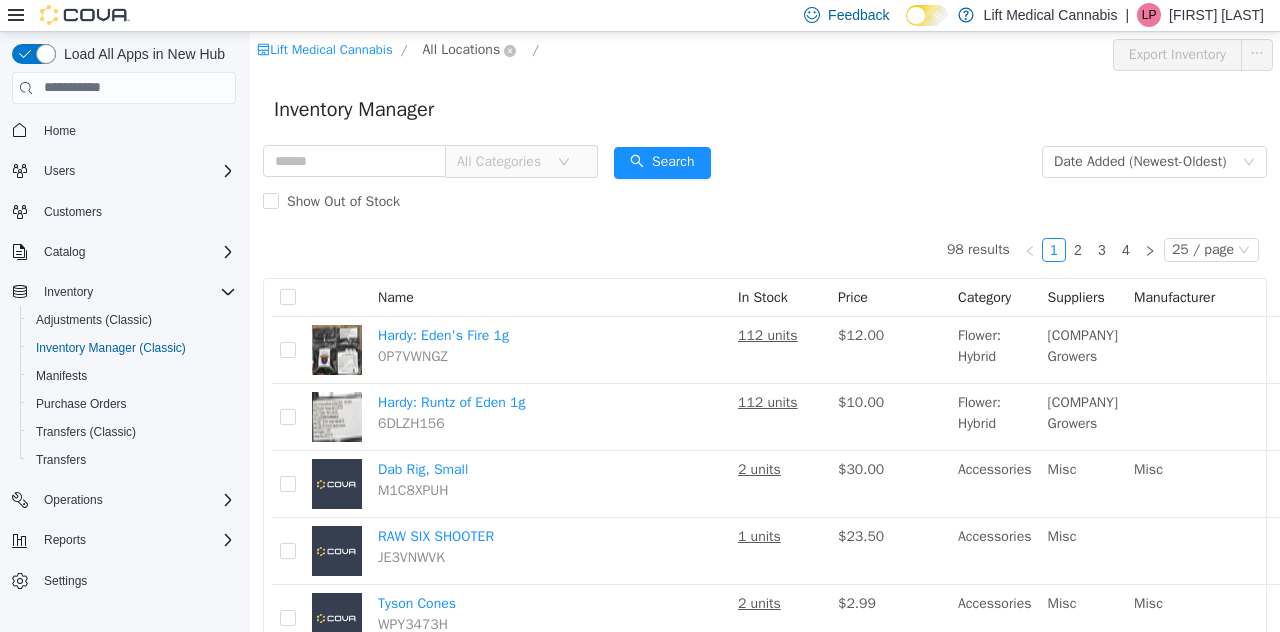 click on "All Locations" at bounding box center [461, 49] 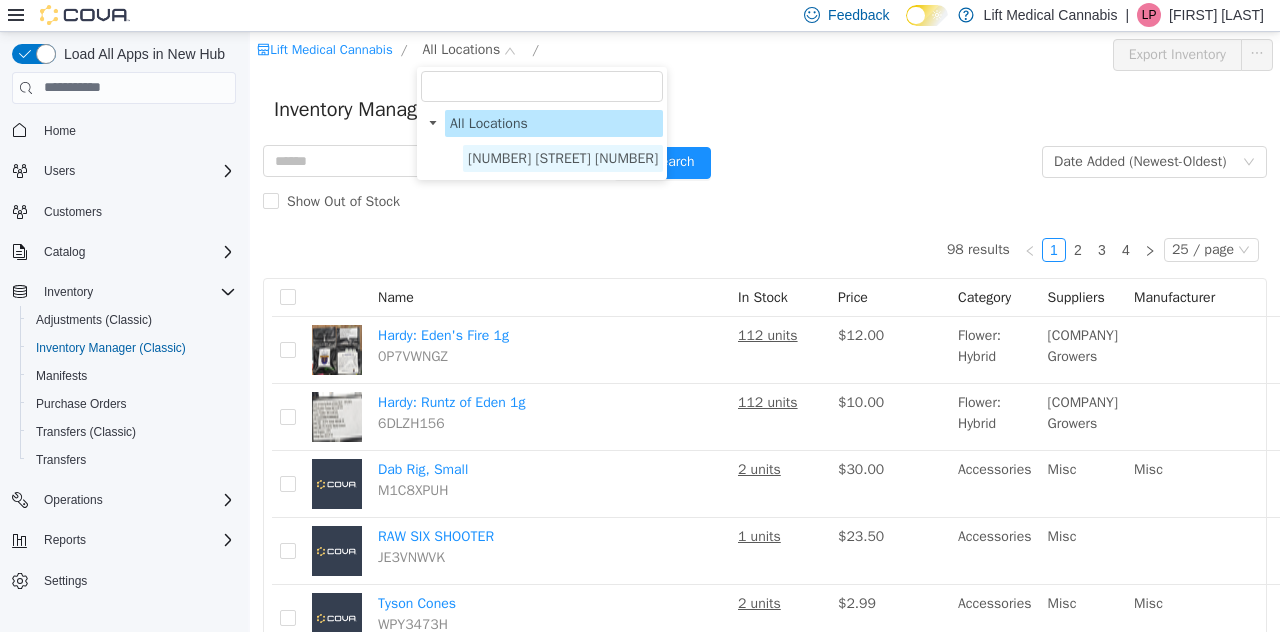 click on "[NUMBER] [STREET] [NUMBER]" at bounding box center (563, 157) 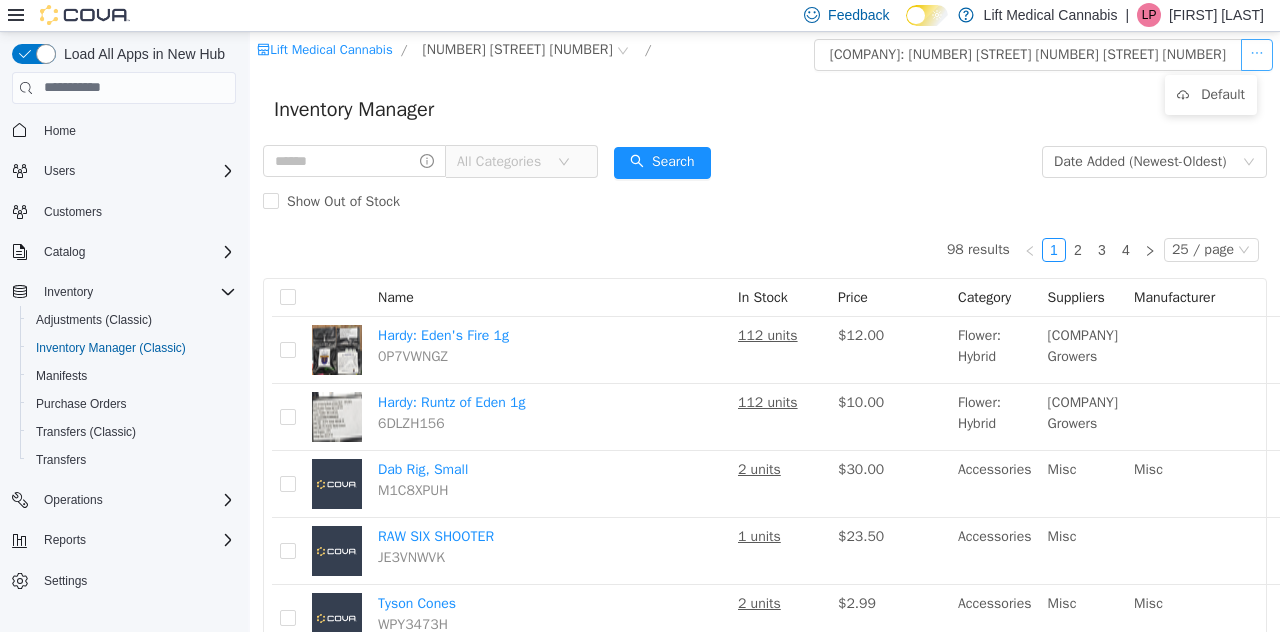 click at bounding box center [1257, 54] 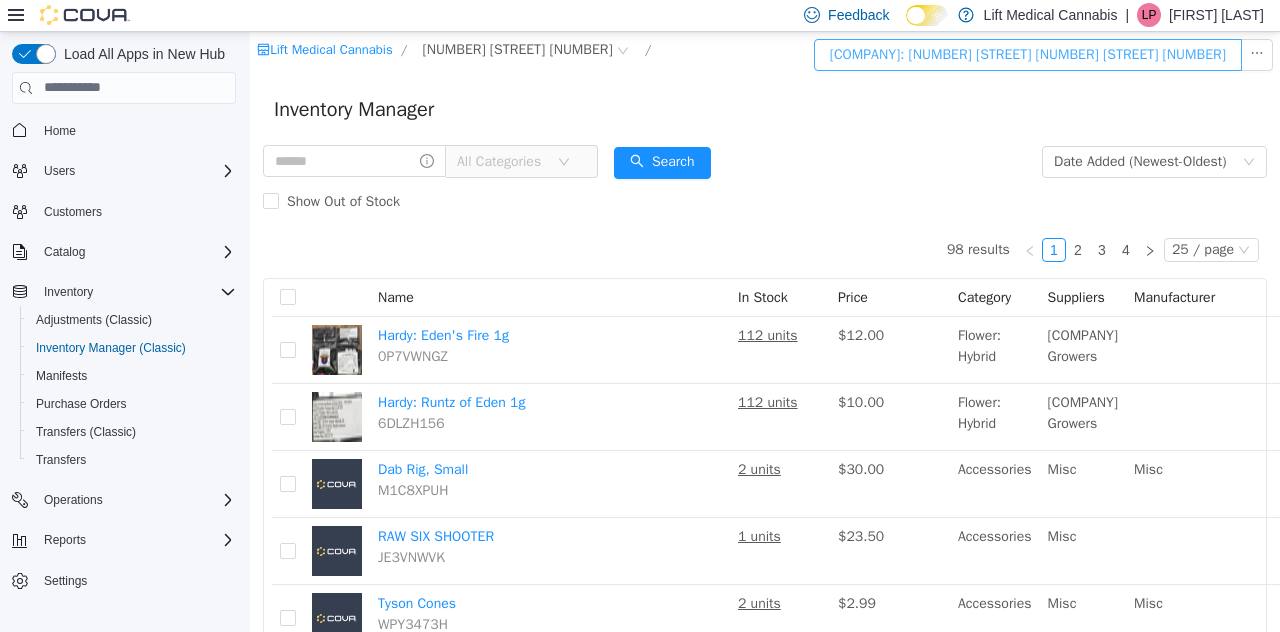 drag, startPoint x: 992, startPoint y: 117, endPoint x: 1077, endPoint y: 51, distance: 107.61505 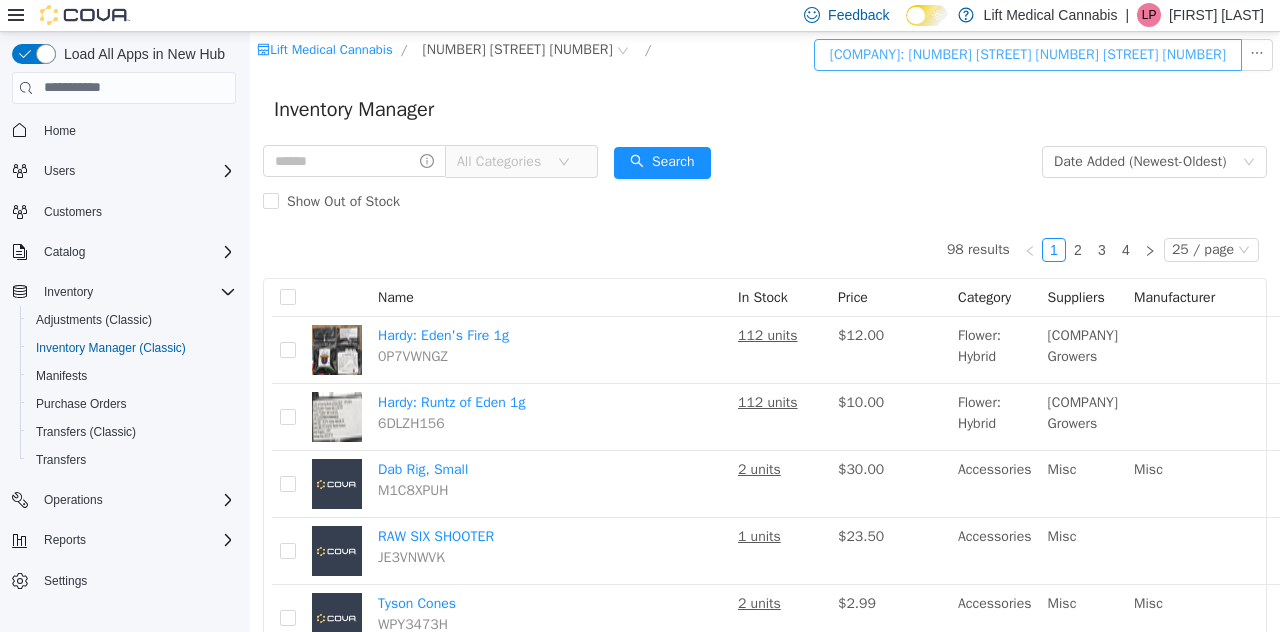 click on "[COMPANY]: [NUMBER] [STREET] [NUMBER] [STREET] [NUMBER]" at bounding box center (1028, 54) 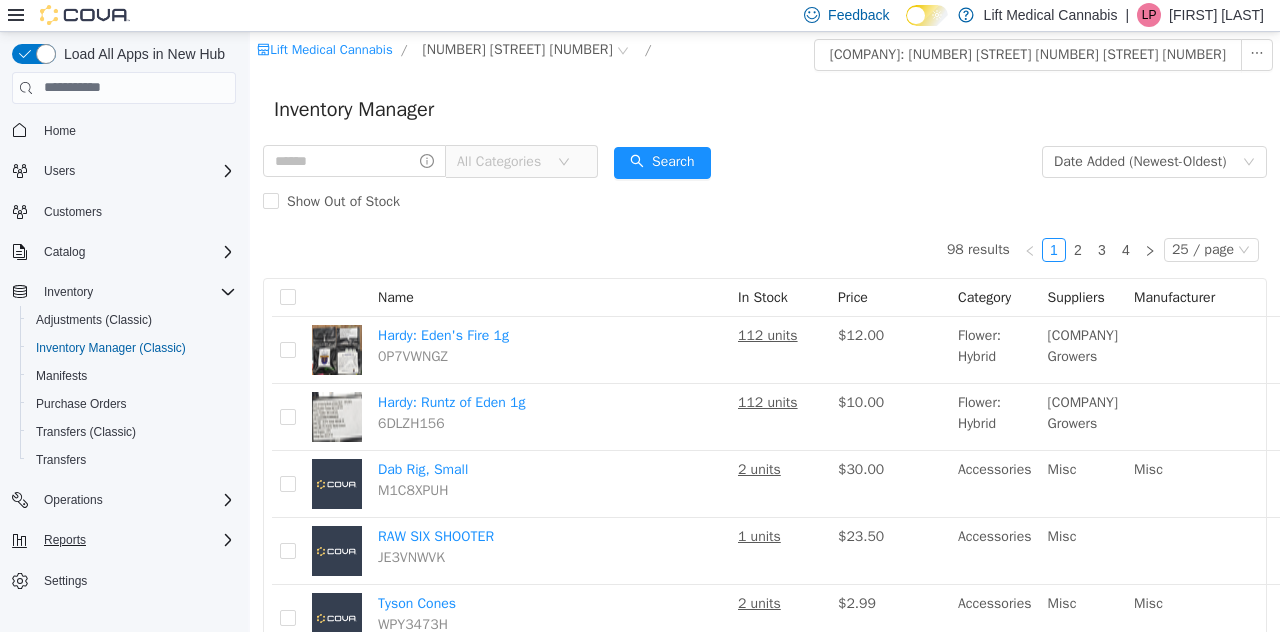 click on "Reports" at bounding box center [136, 540] 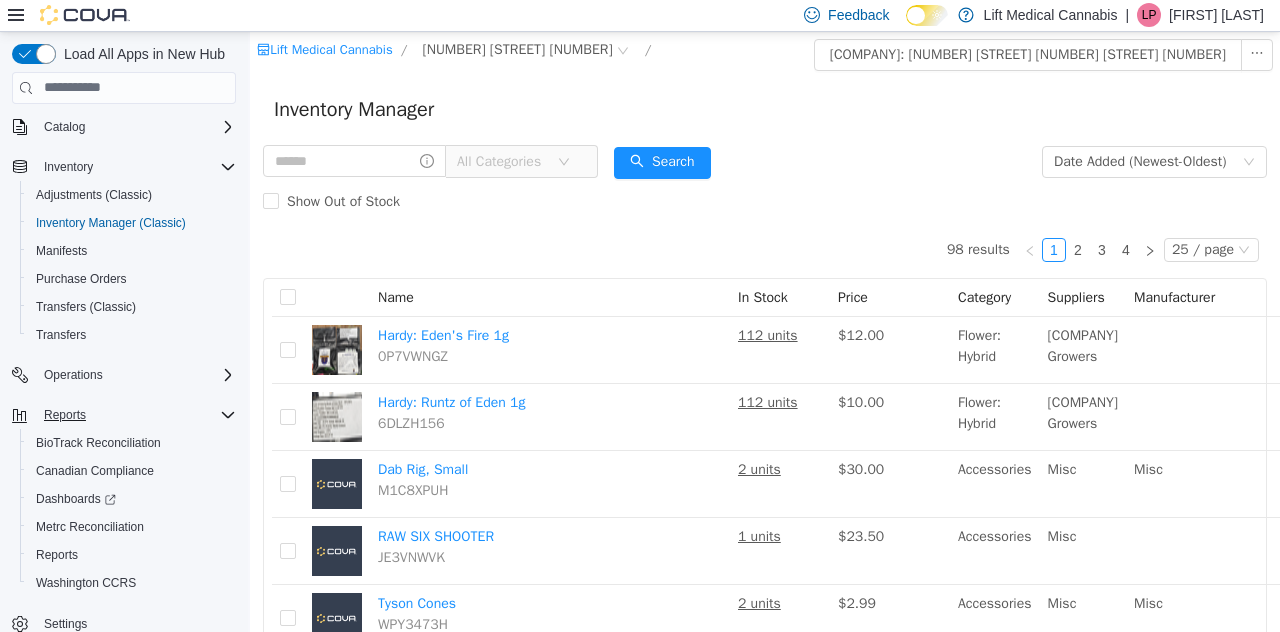 scroll, scrollTop: 128, scrollLeft: 0, axis: vertical 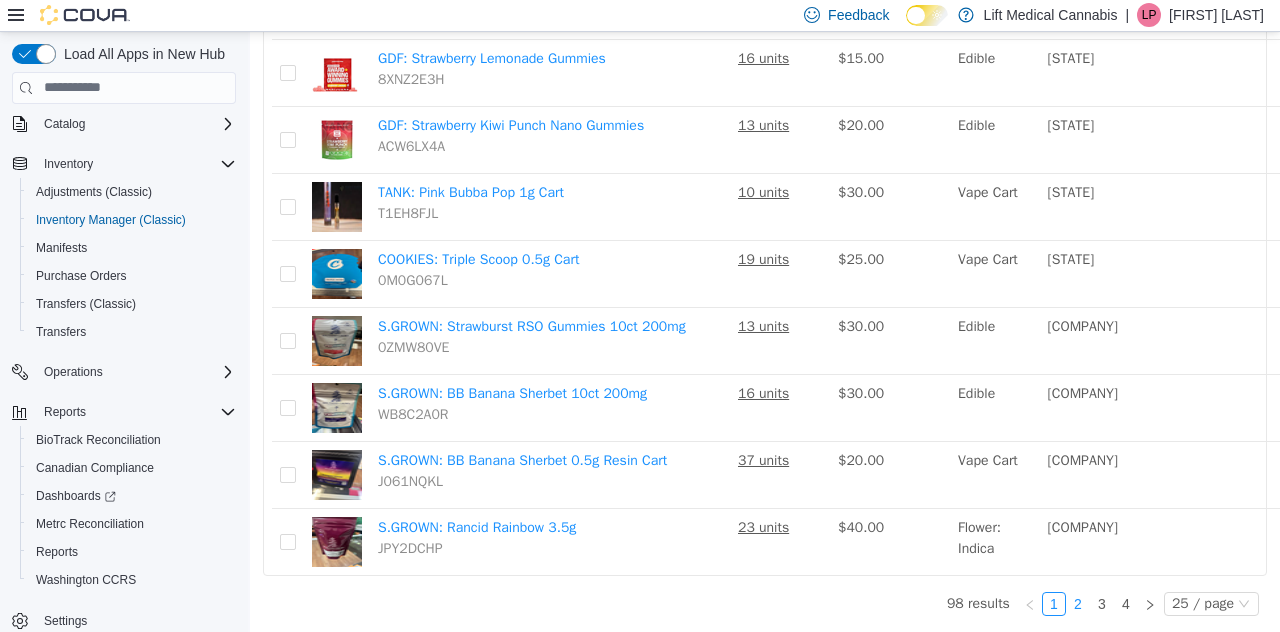 click on "2" at bounding box center (1078, 603) 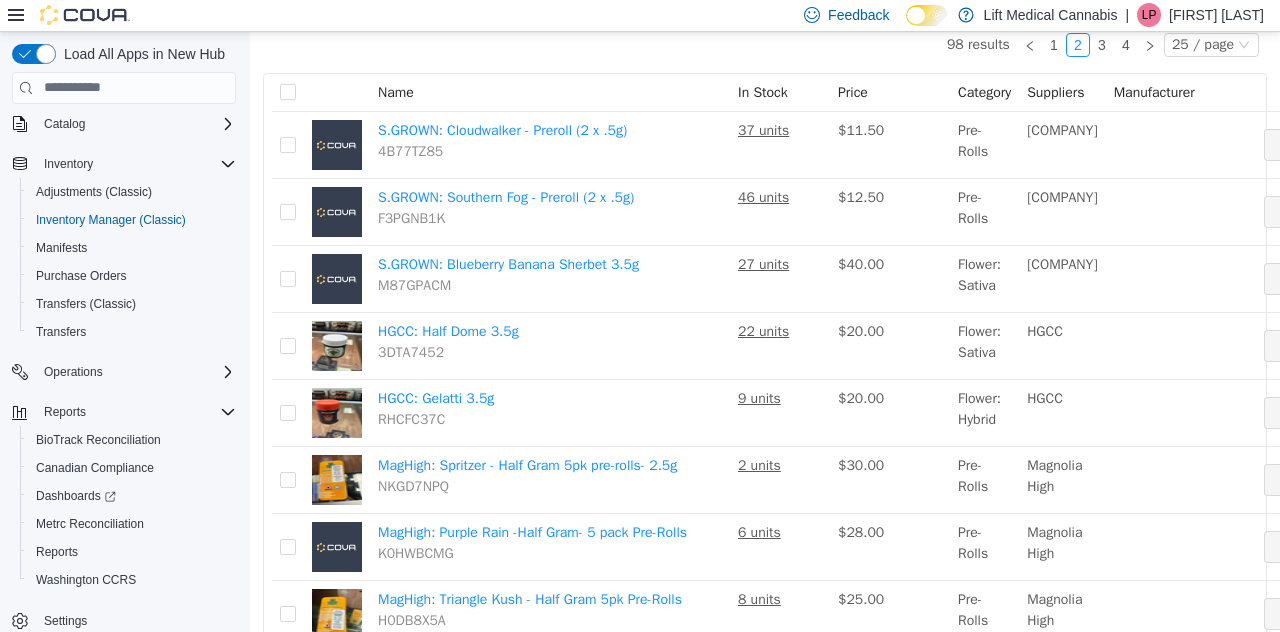 scroll, scrollTop: 202, scrollLeft: 0, axis: vertical 